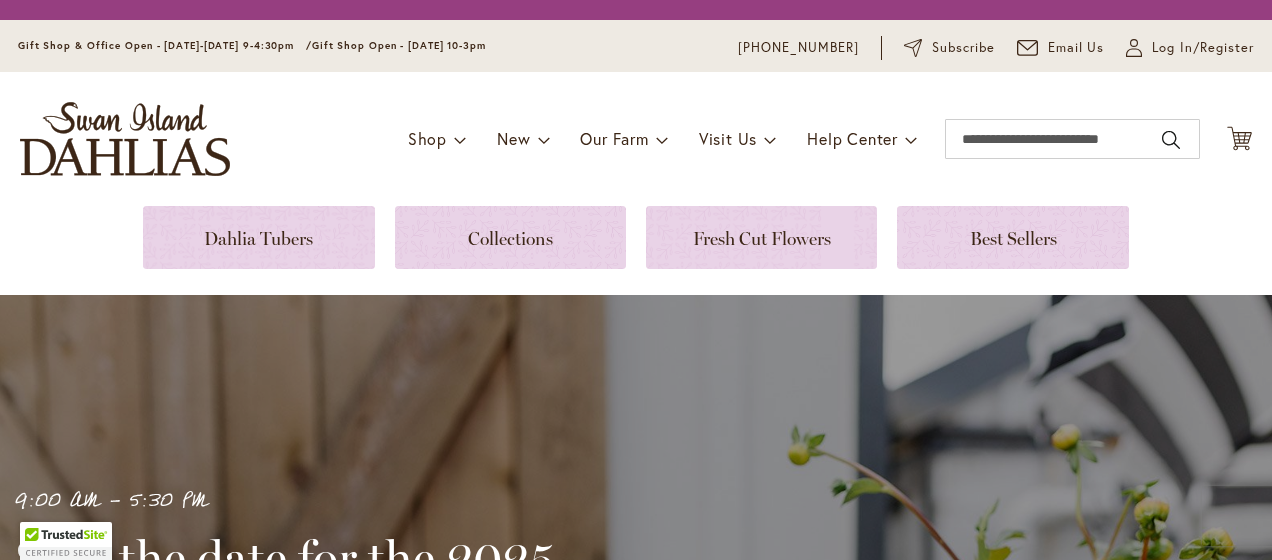 scroll, scrollTop: 0, scrollLeft: 0, axis: both 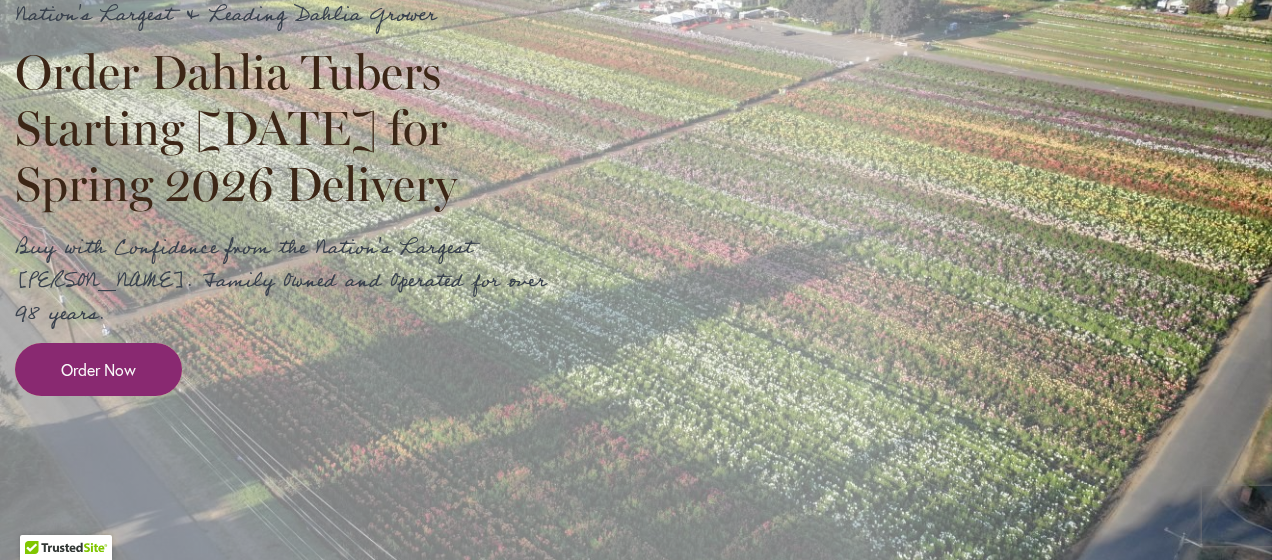 click on "Order Now" at bounding box center [98, 369] 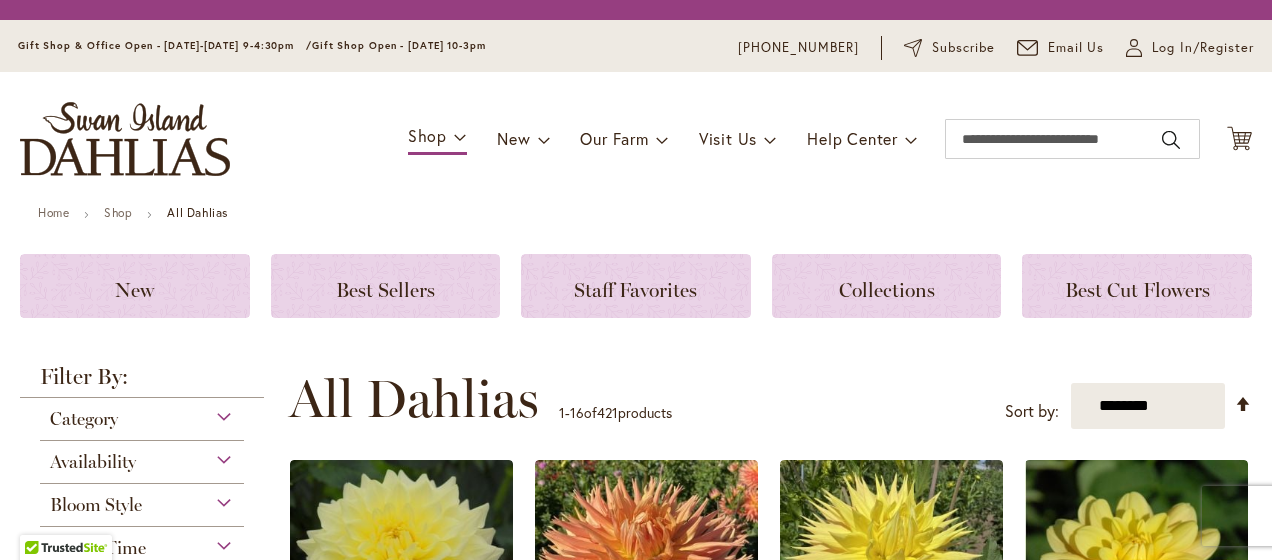 scroll, scrollTop: 0, scrollLeft: 0, axis: both 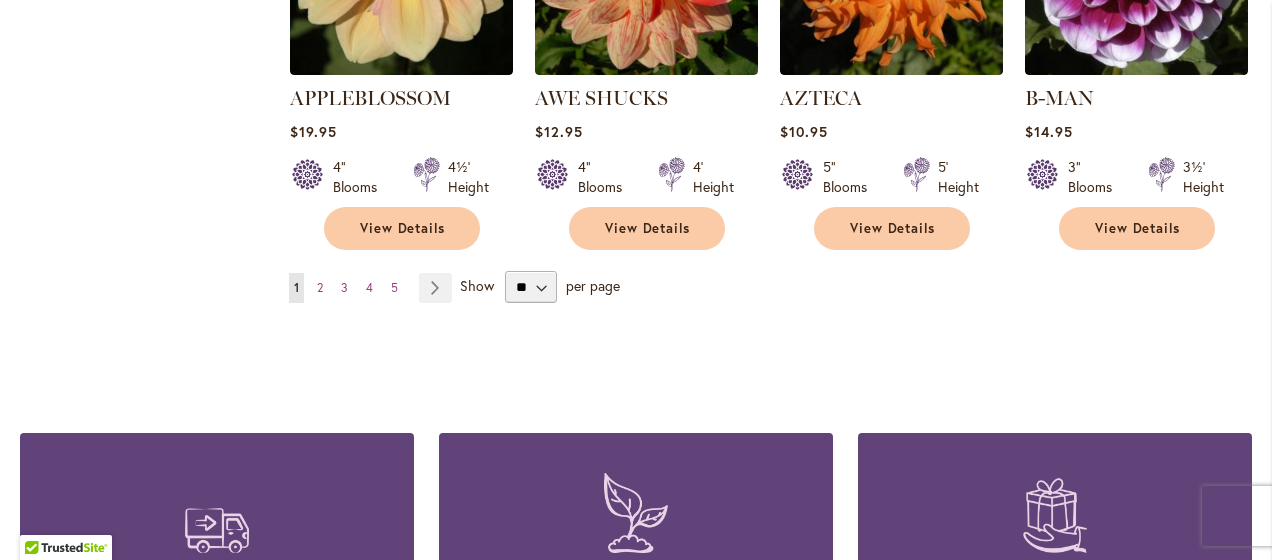 drag, startPoint x: 174, startPoint y: 224, endPoint x: 577, endPoint y: 324, distance: 415.22162 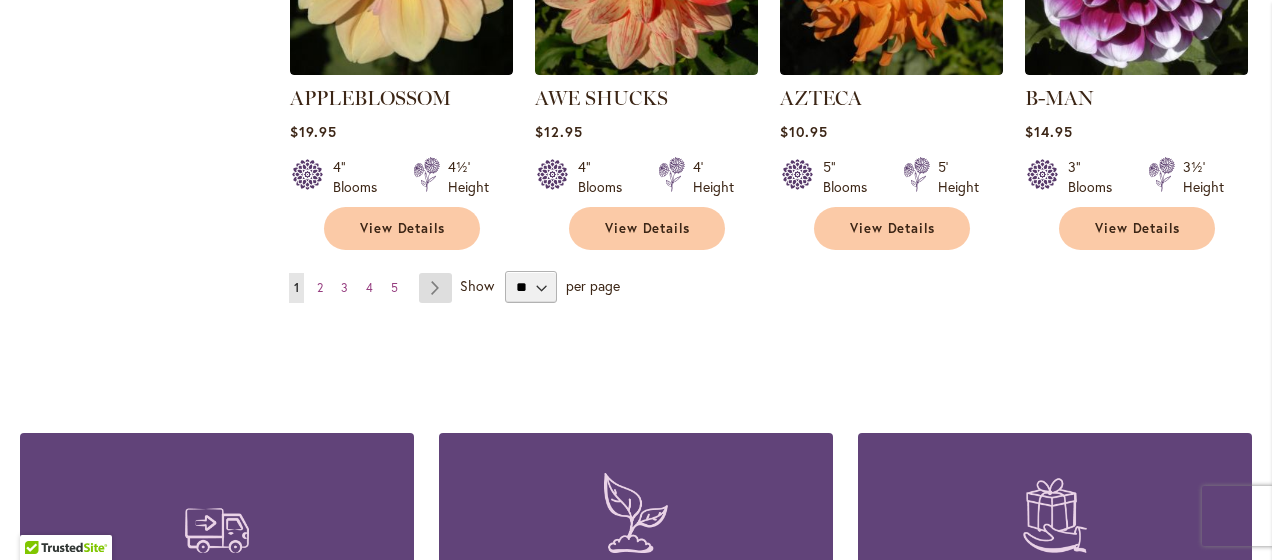 click on "Page
Next" at bounding box center [435, 288] 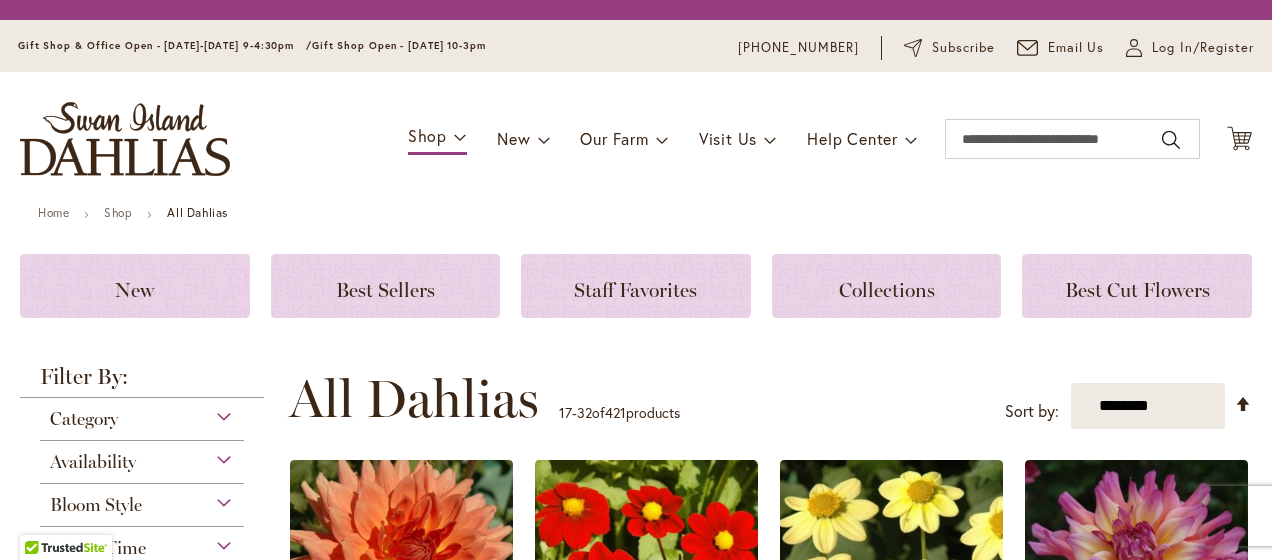 scroll, scrollTop: 0, scrollLeft: 0, axis: both 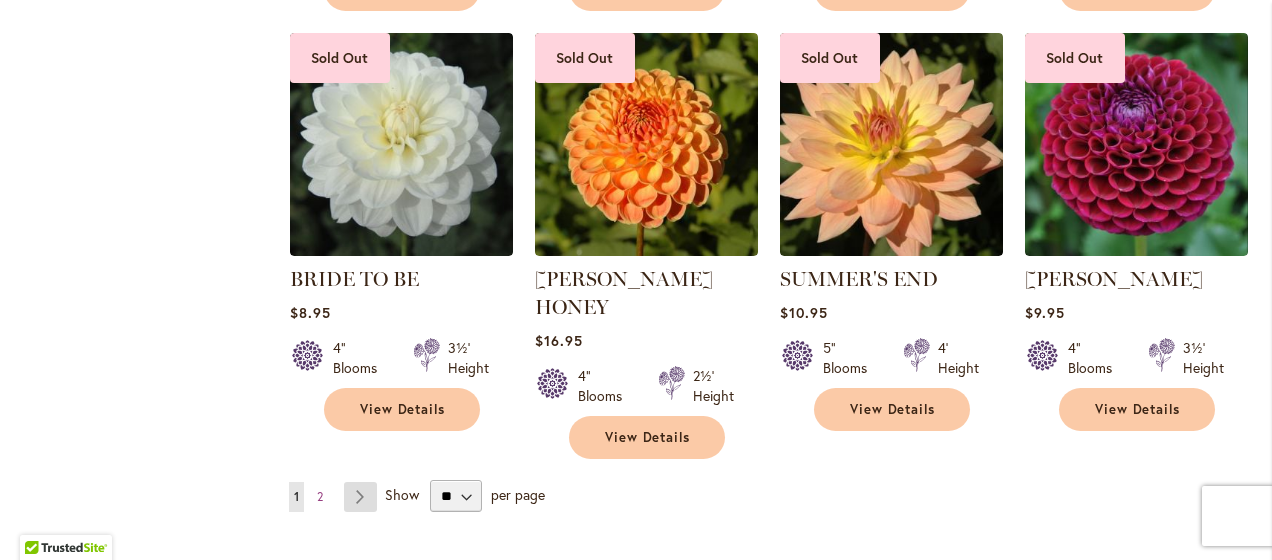 click on "Page
Next" at bounding box center [360, 497] 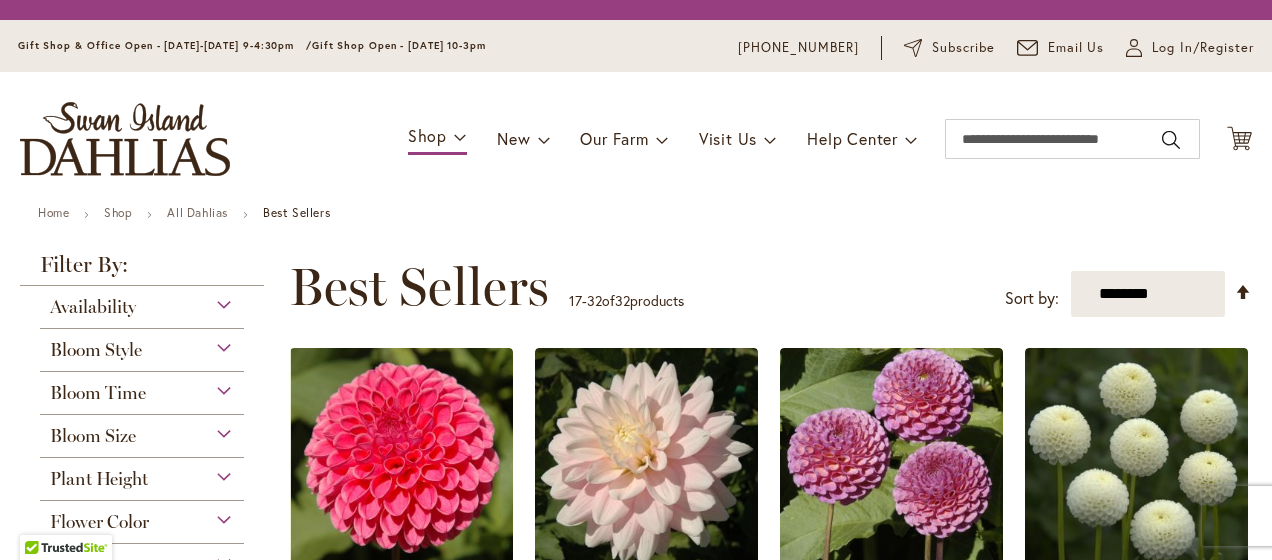 scroll, scrollTop: 0, scrollLeft: 0, axis: both 